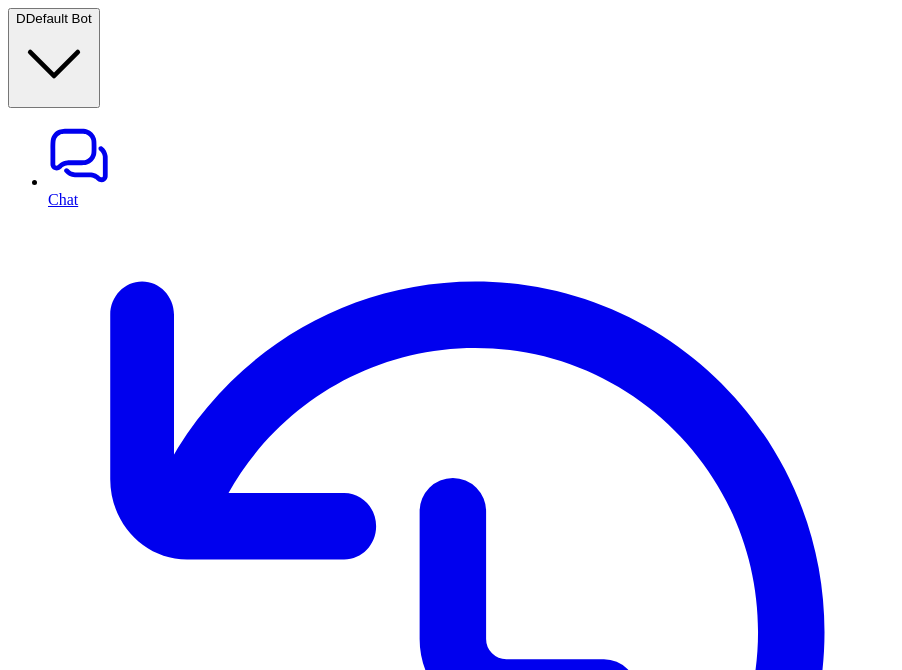scroll, scrollTop: 0, scrollLeft: 0, axis: both 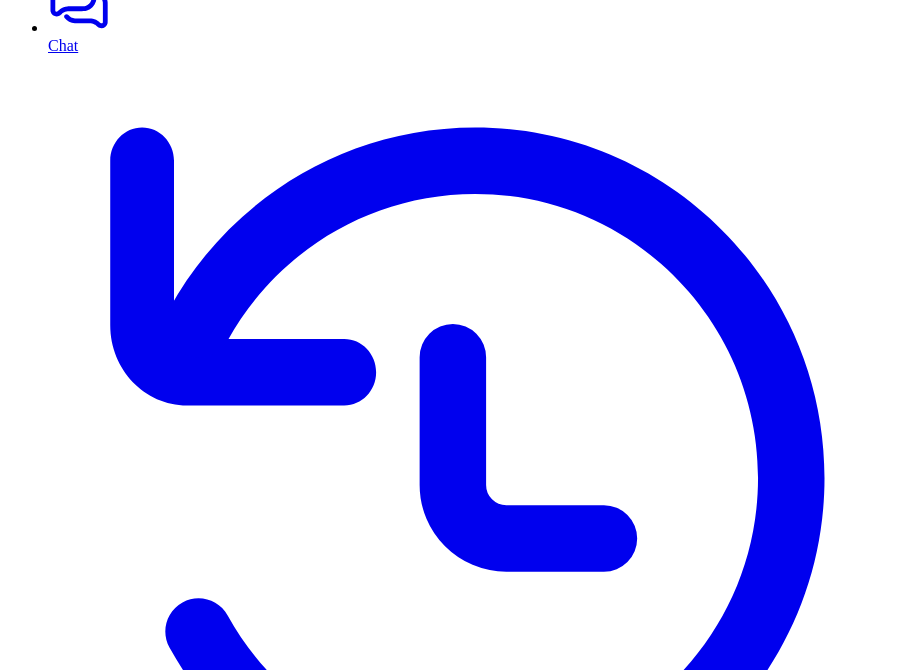 click at bounding box center (85, 9241) 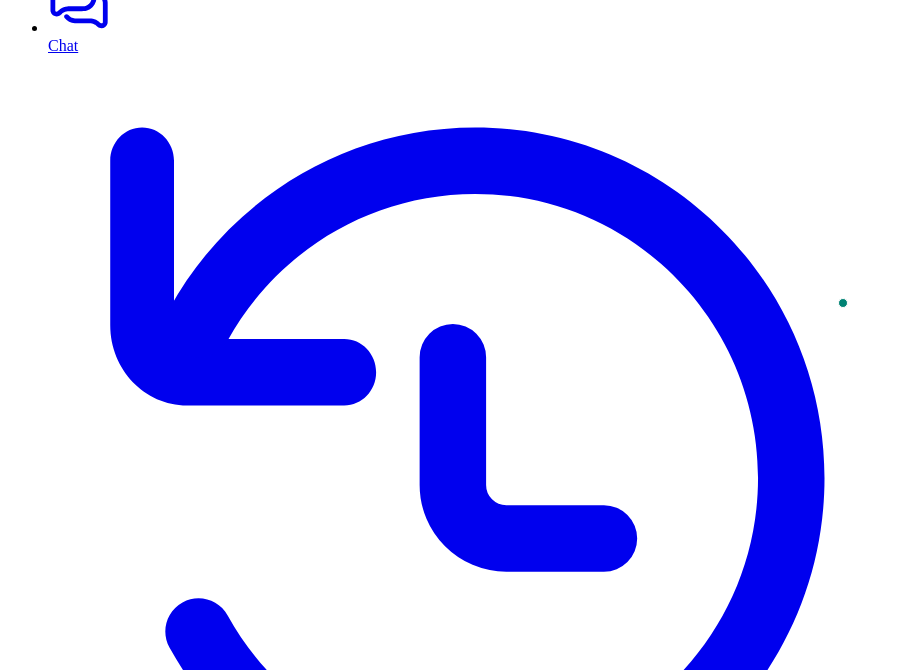 type on "**********" 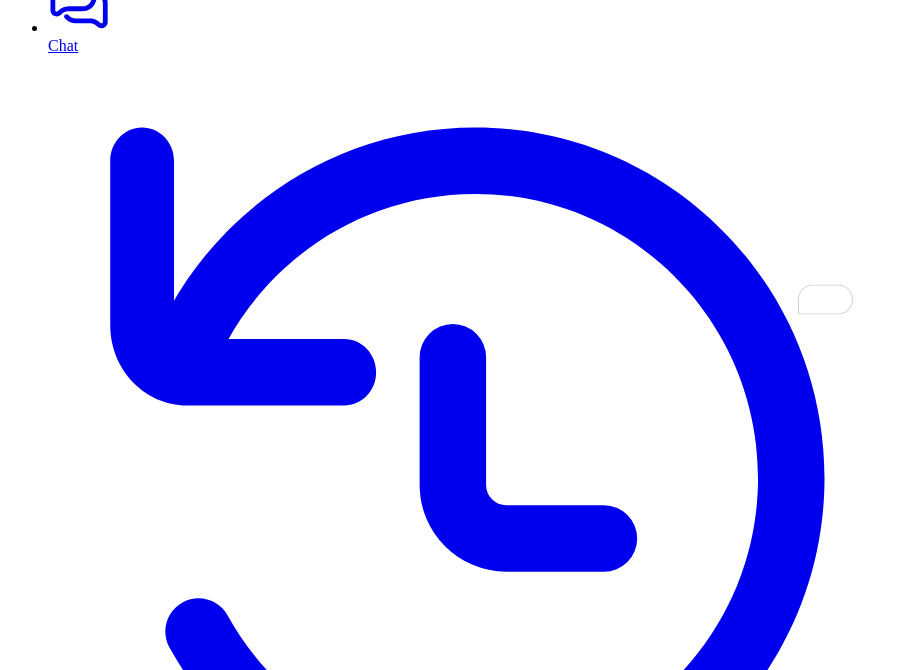 scroll, scrollTop: 213, scrollLeft: 0, axis: vertical 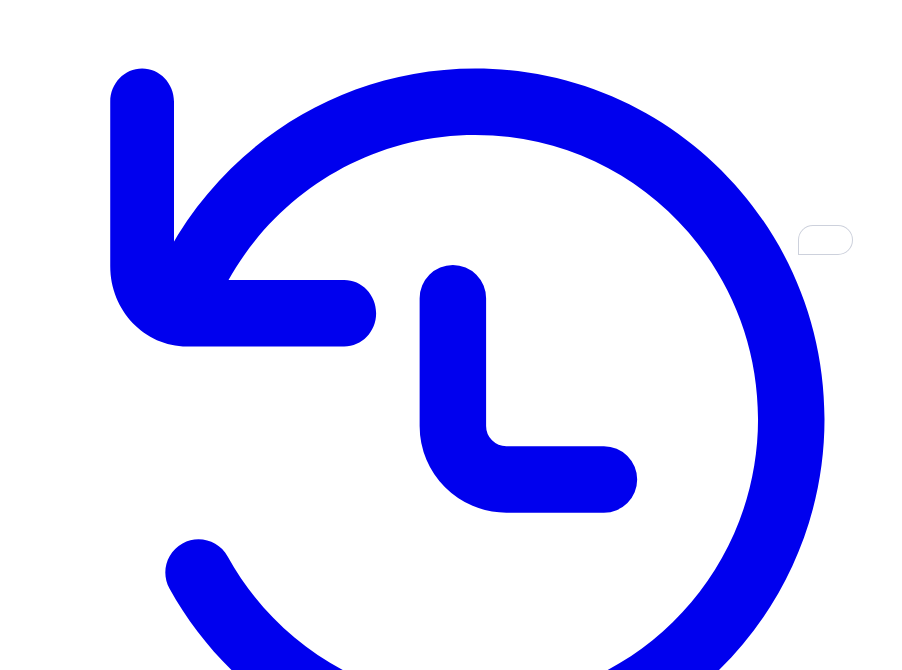 click 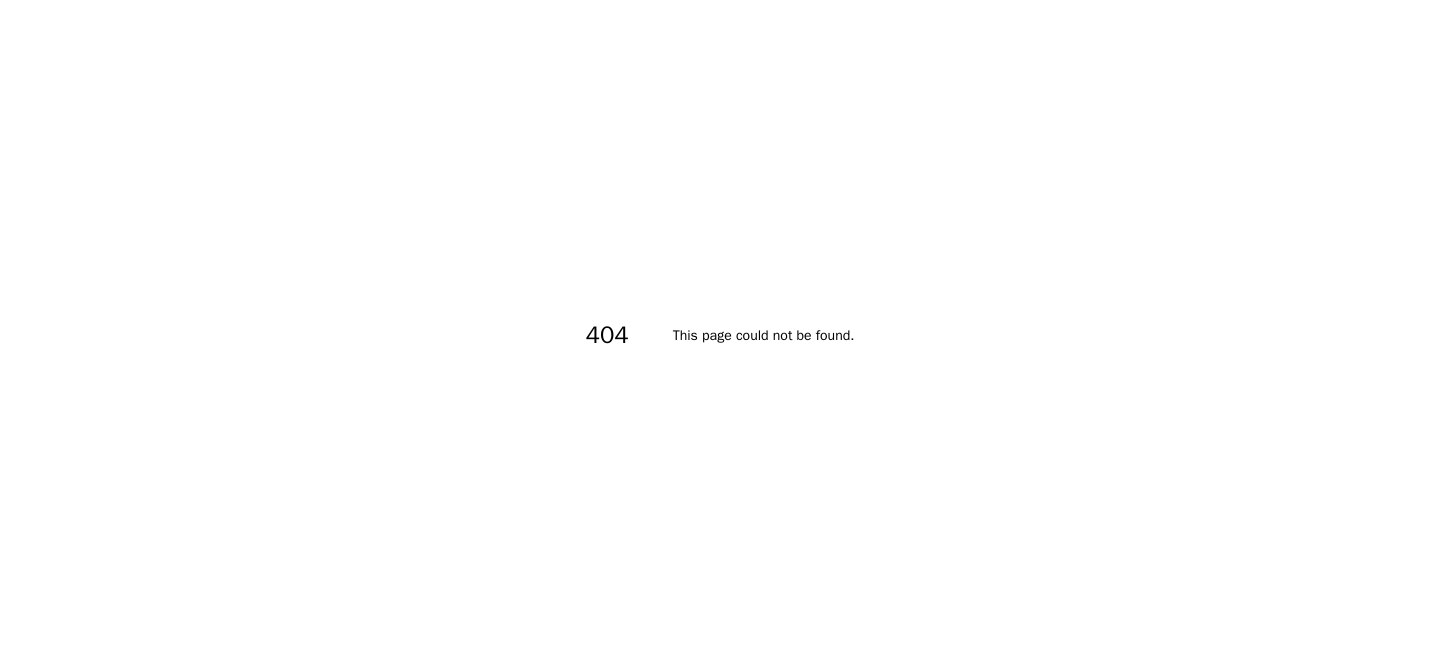 scroll, scrollTop: 0, scrollLeft: 0, axis: both 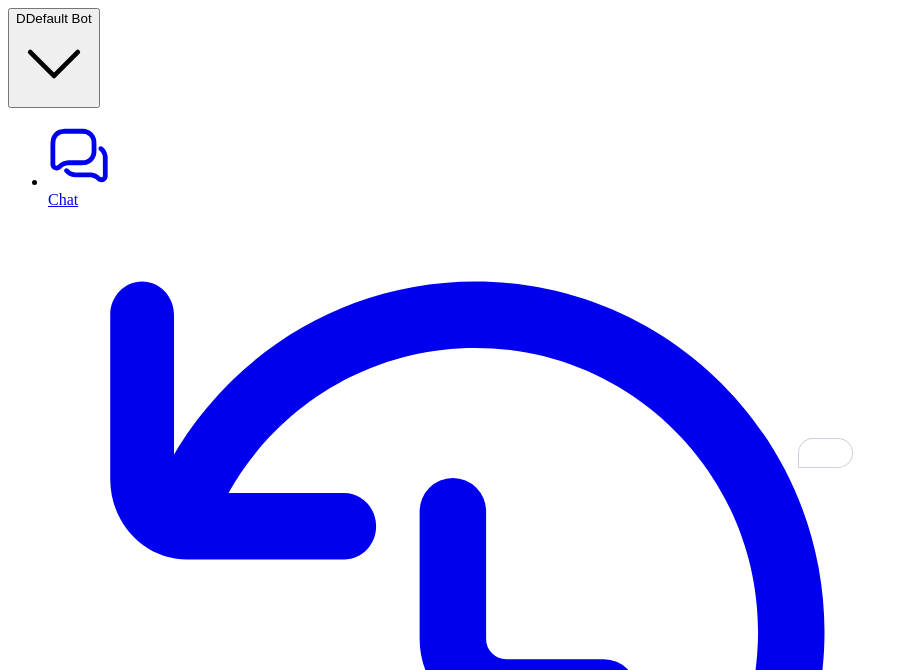 click on "Process tickets" at bounding box center (61, 9632) 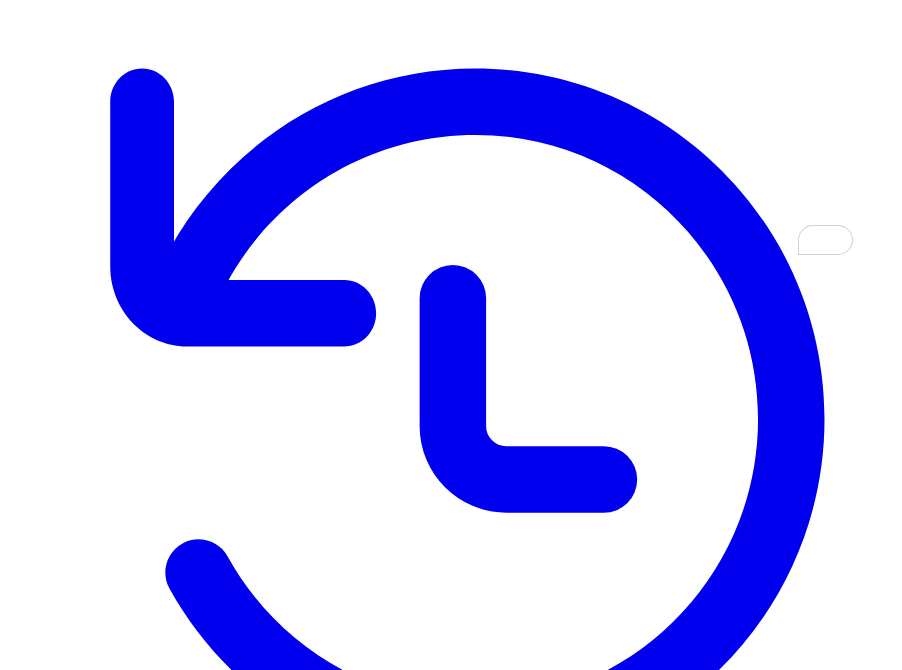 scroll, scrollTop: 60, scrollLeft: 0, axis: vertical 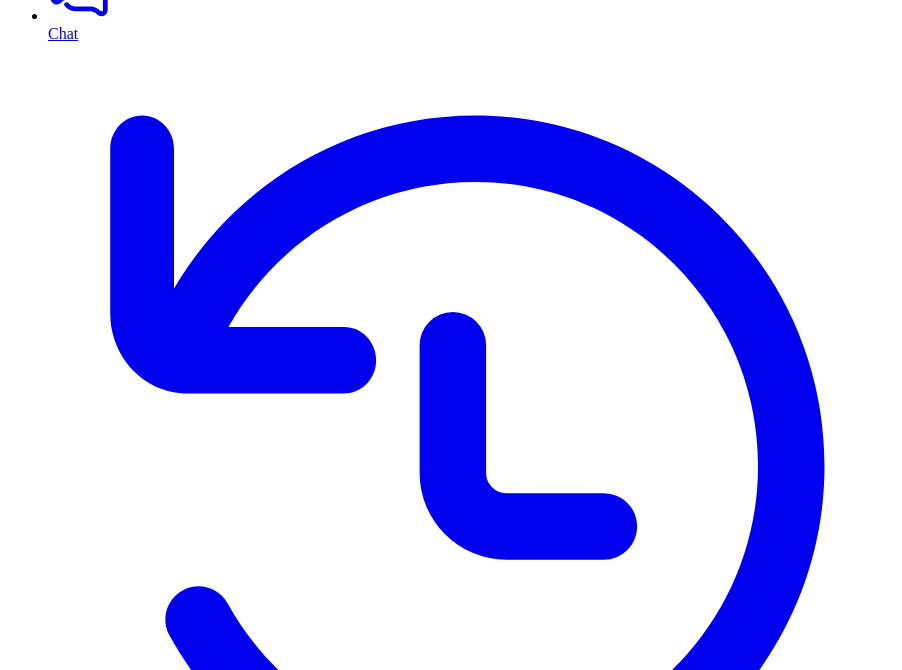 click at bounding box center (85, 9263) 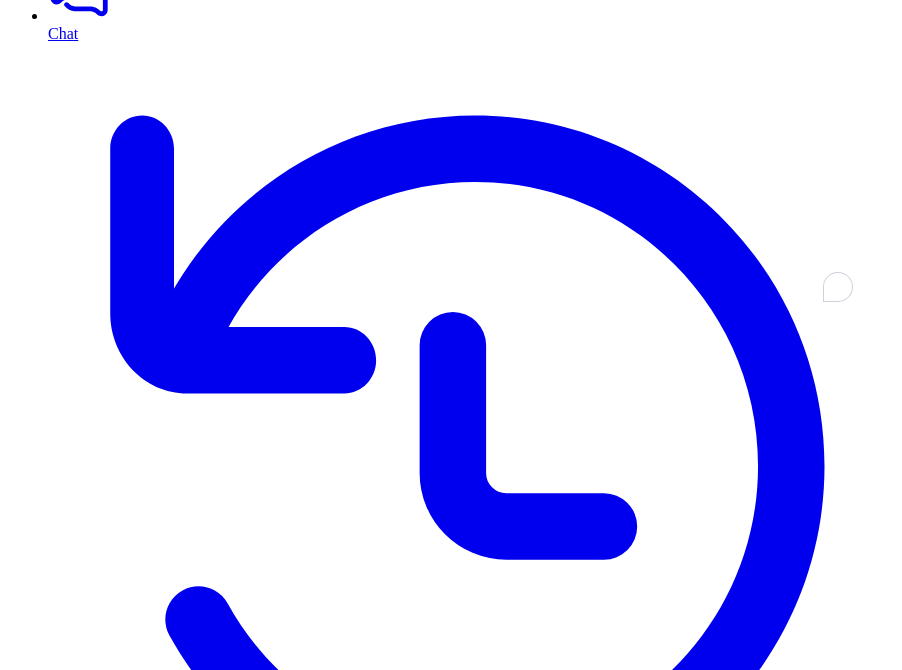 paste on "**********" 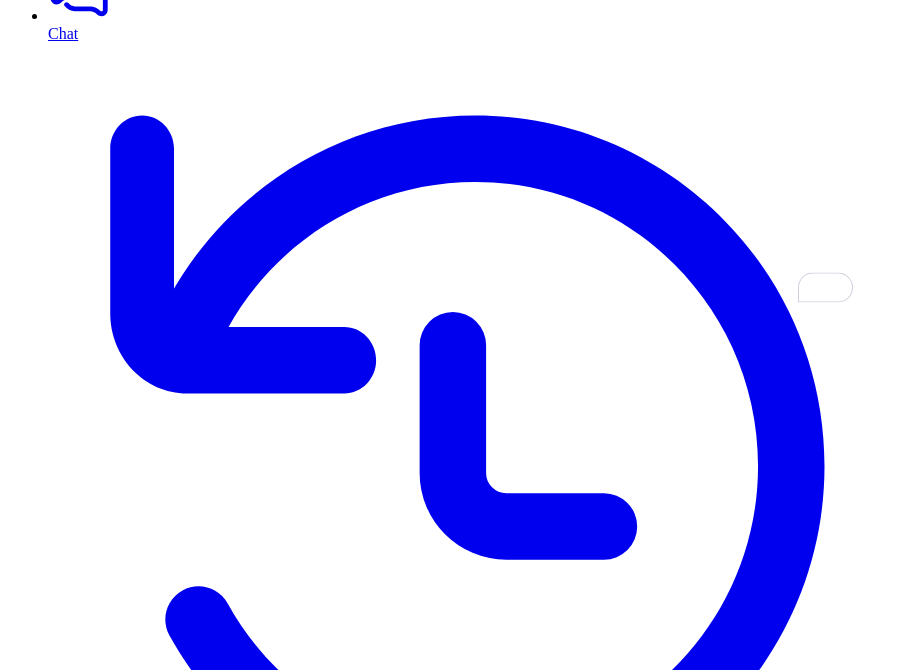 click at bounding box center (85, 9413) 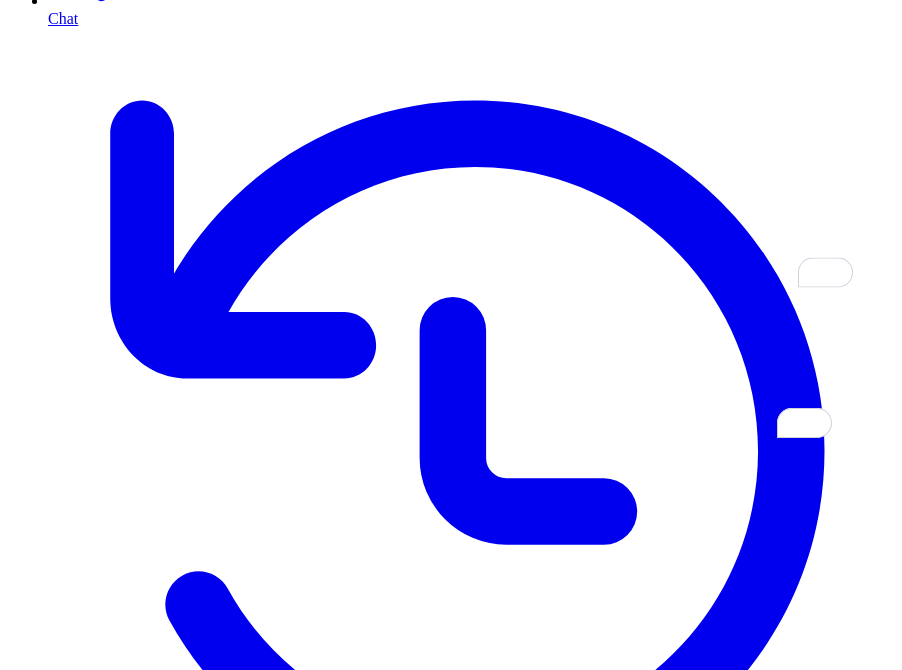 scroll, scrollTop: 213, scrollLeft: 0, axis: vertical 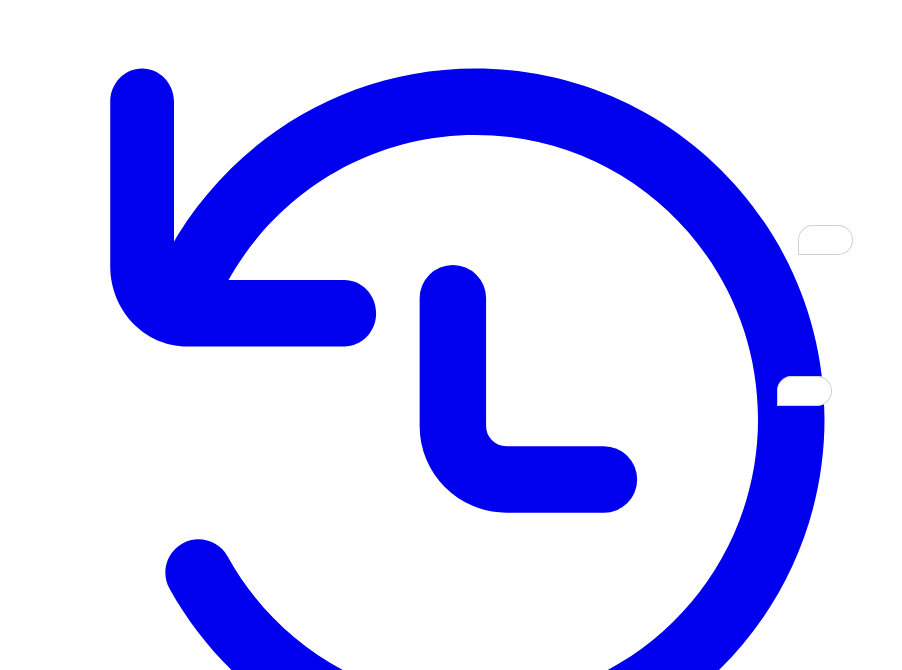 type on "**********" 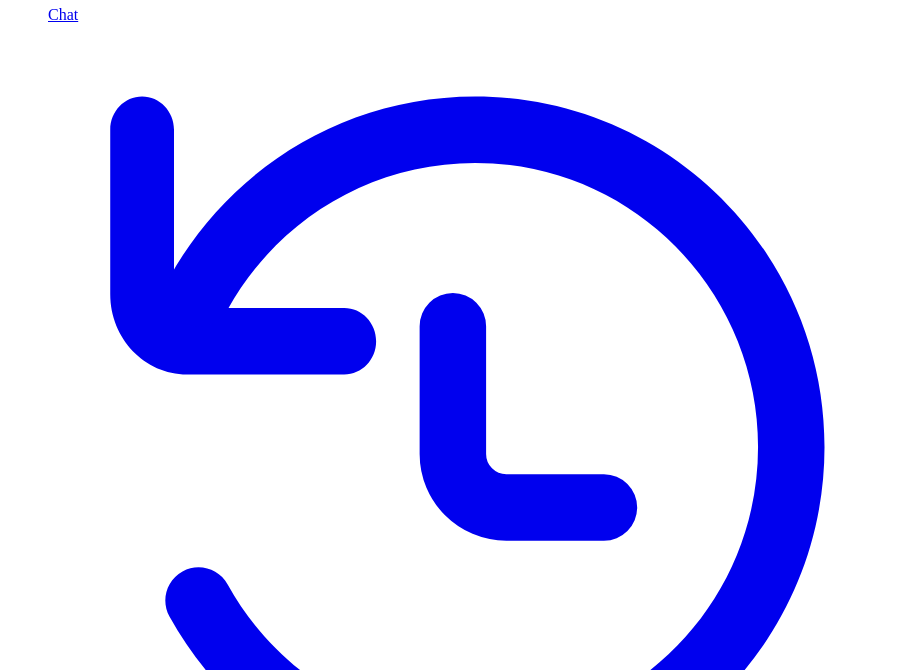 scroll, scrollTop: 186, scrollLeft: 0, axis: vertical 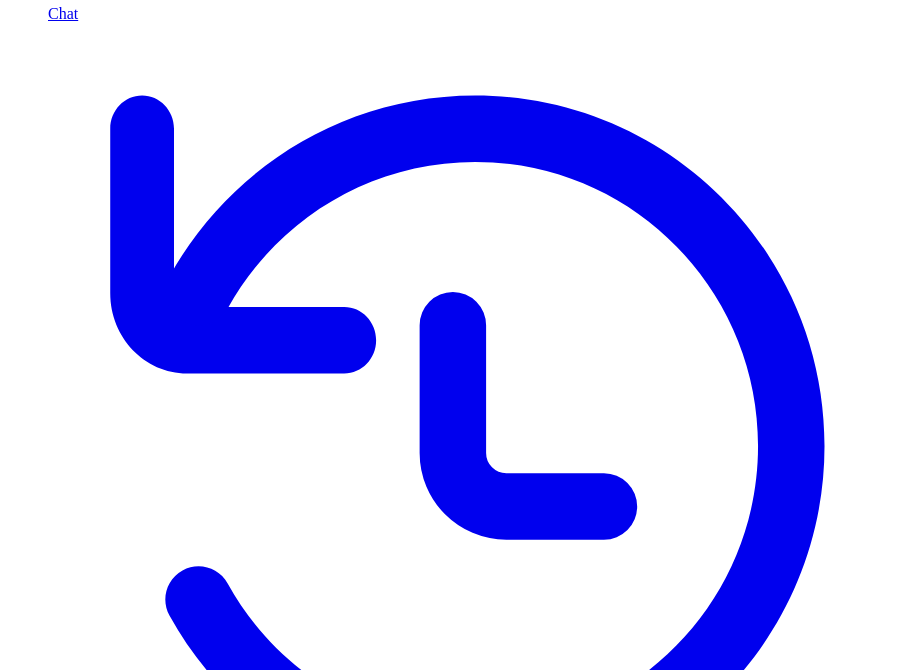click at bounding box center [85, 9243] 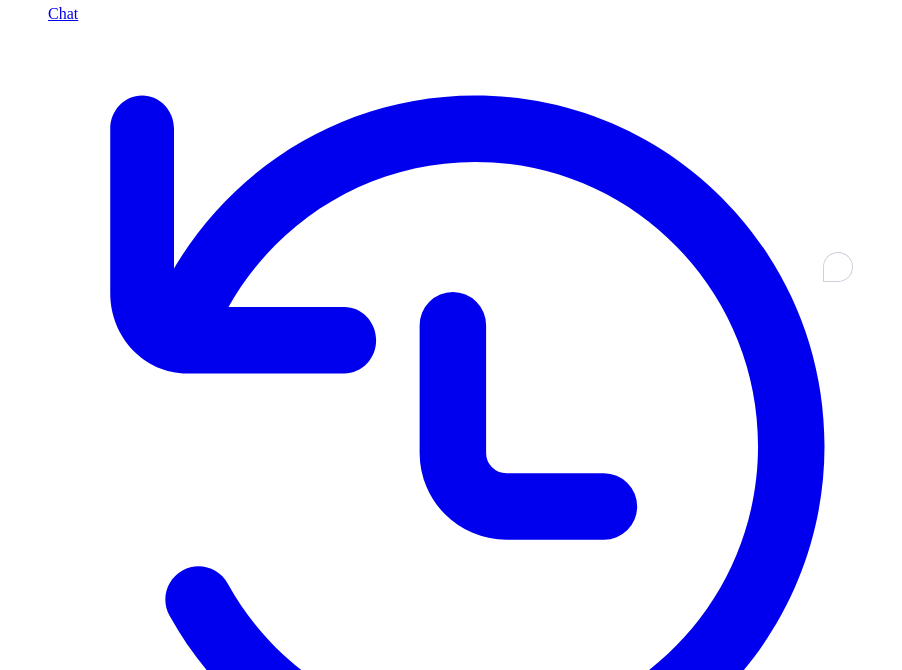 paste on "**********" 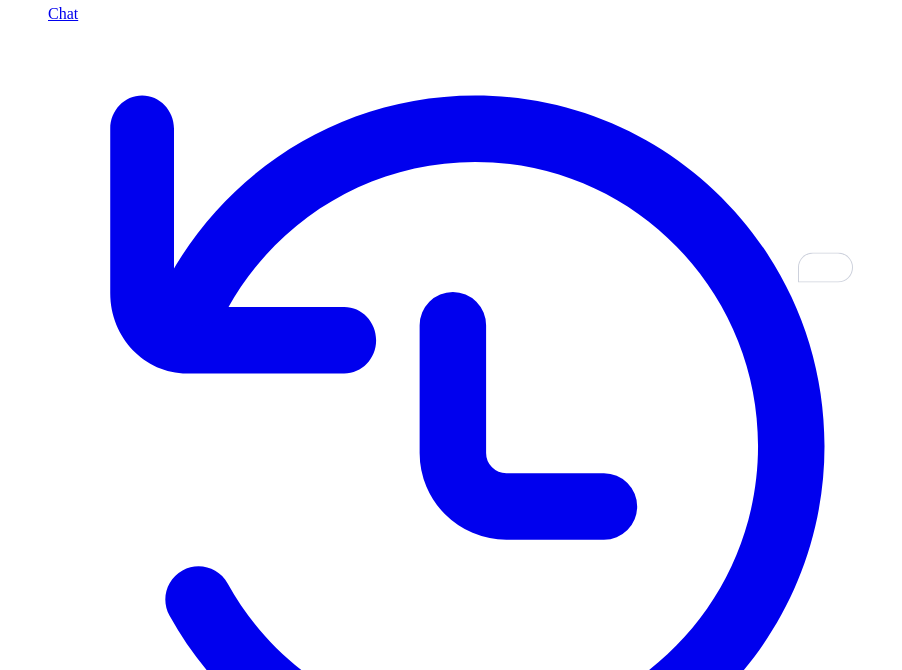 type on "**********" 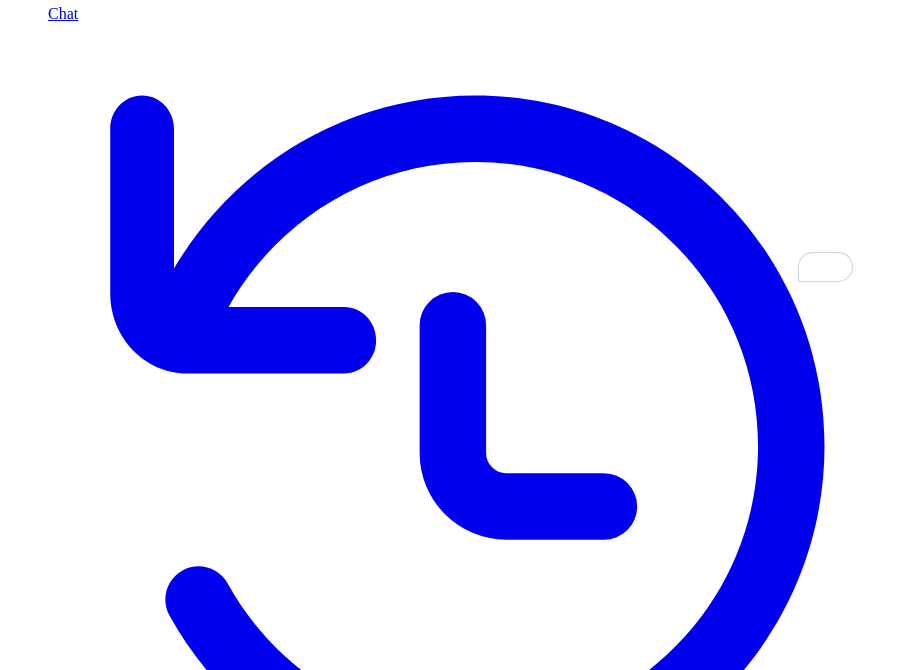 click on "**********" at bounding box center (283, 9257) 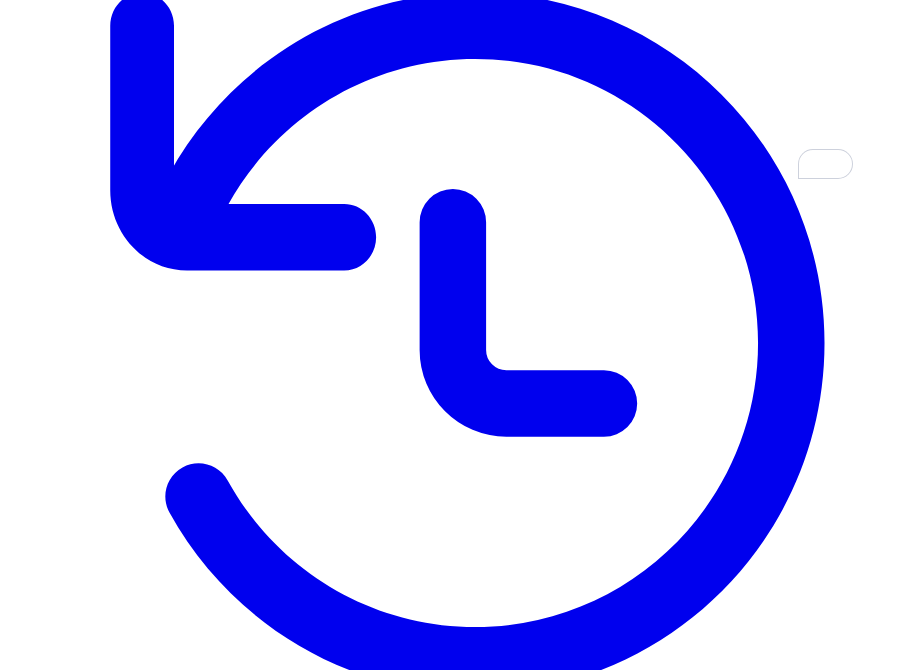 scroll, scrollTop: 326, scrollLeft: 0, axis: vertical 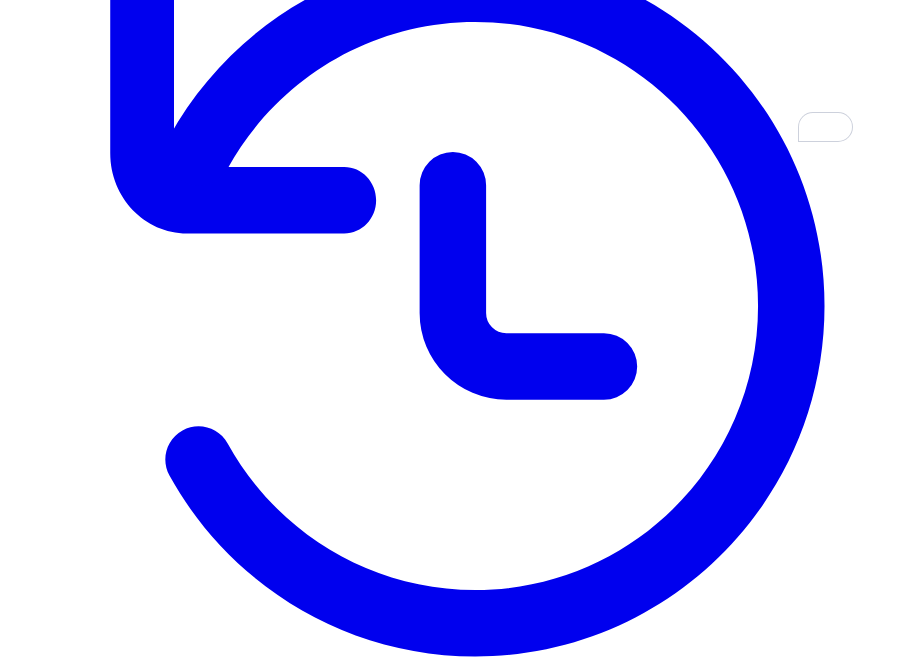 click on "Processing... Processing tickets & learning... 0 of 0 tickets processed Contact support if this is stuck." at bounding box center (451, 6019) 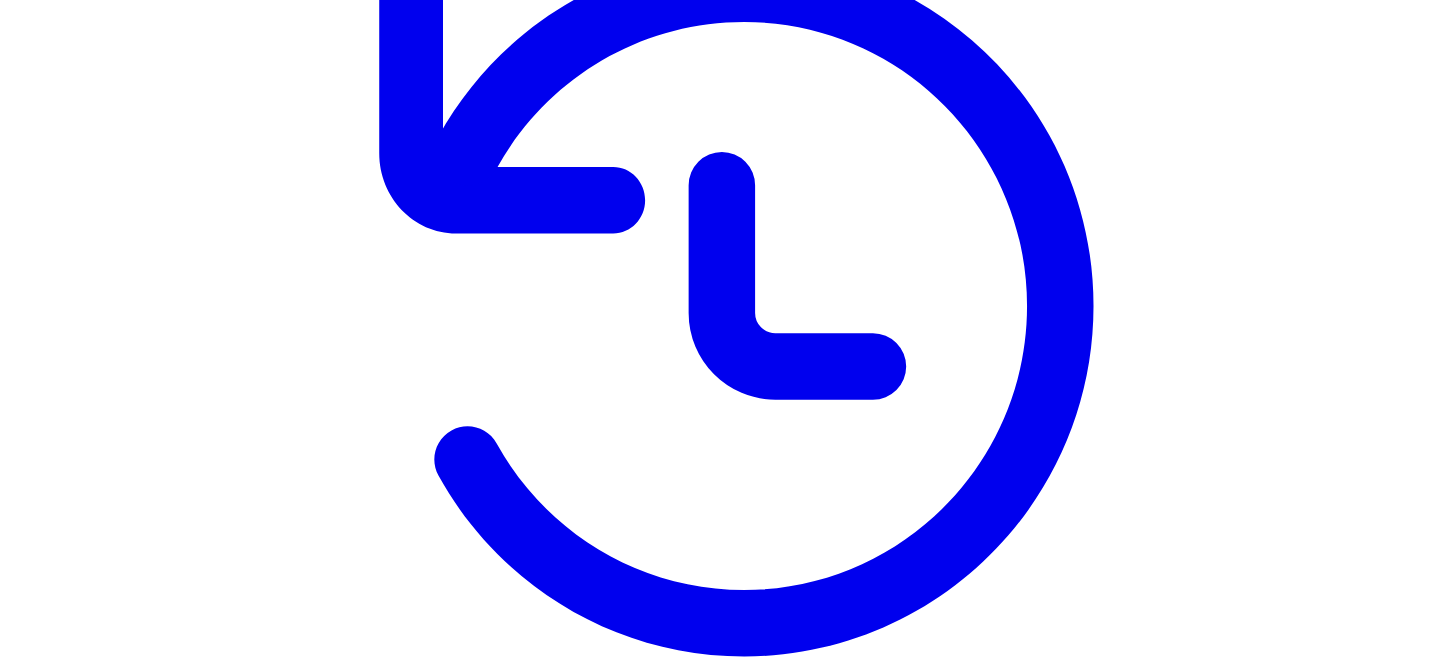 scroll, scrollTop: 296, scrollLeft: 0, axis: vertical 